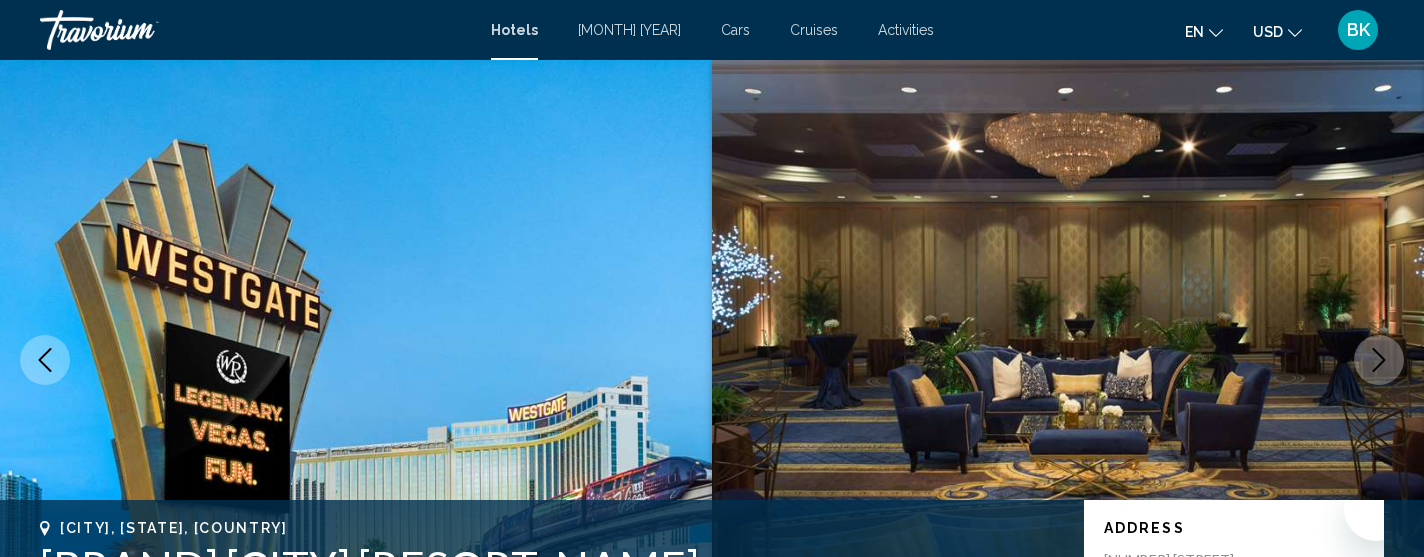 scroll, scrollTop: 0, scrollLeft: 0, axis: both 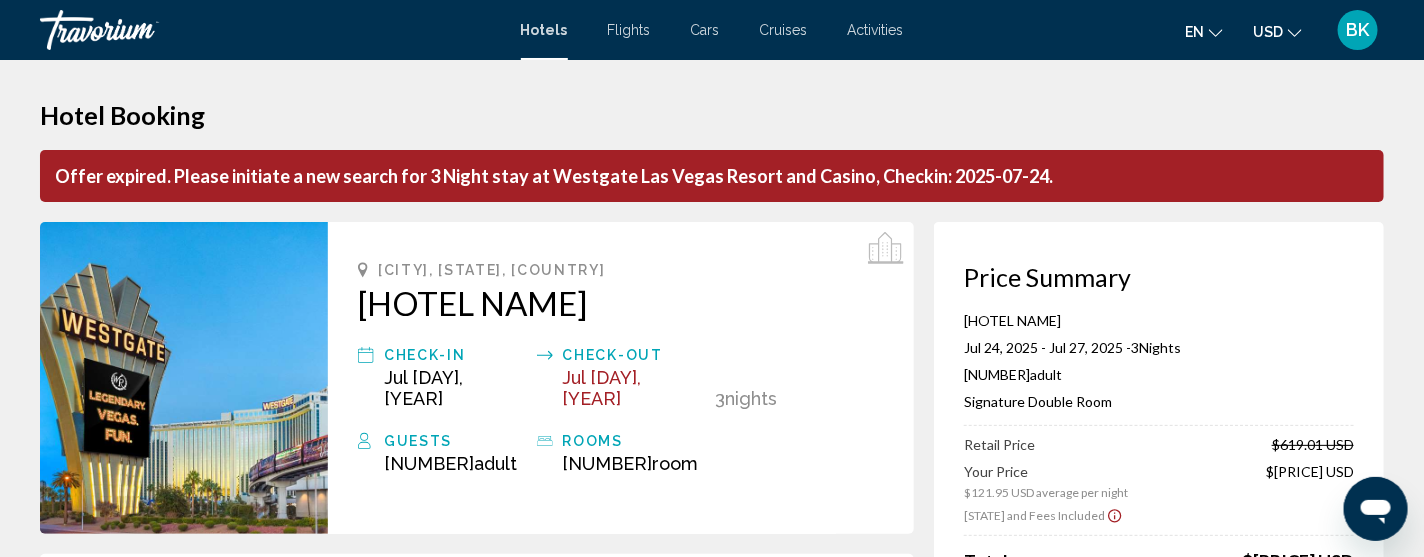 click on "Cruises" at bounding box center [784, 30] 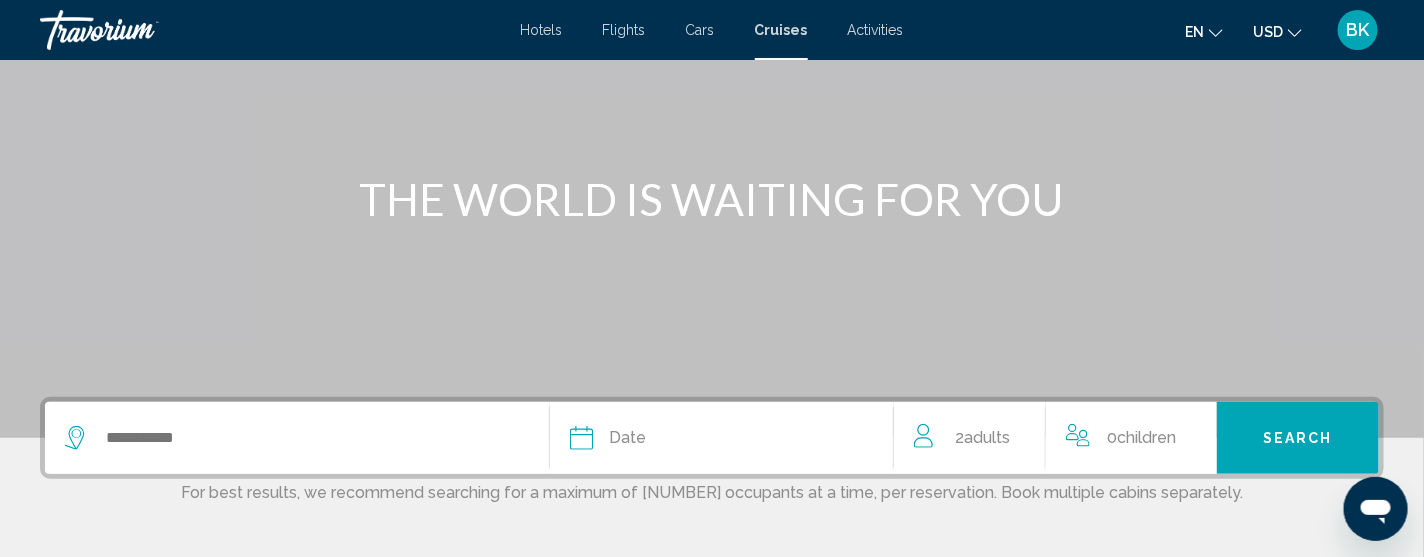 scroll, scrollTop: 159, scrollLeft: 0, axis: vertical 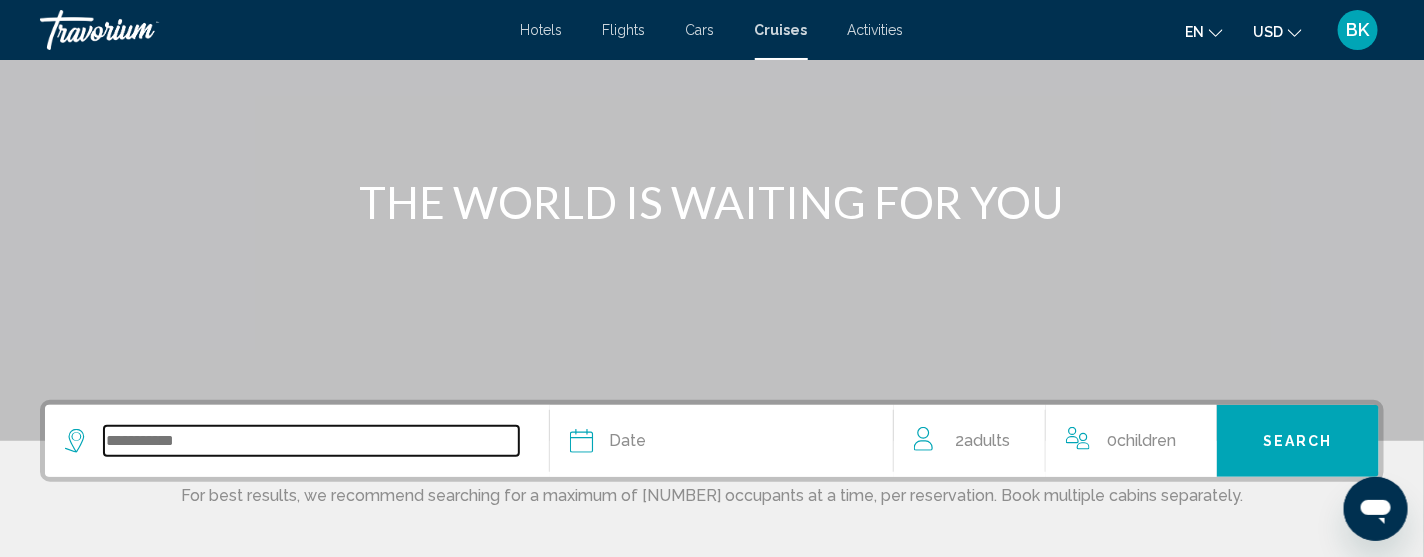 click at bounding box center [311, 441] 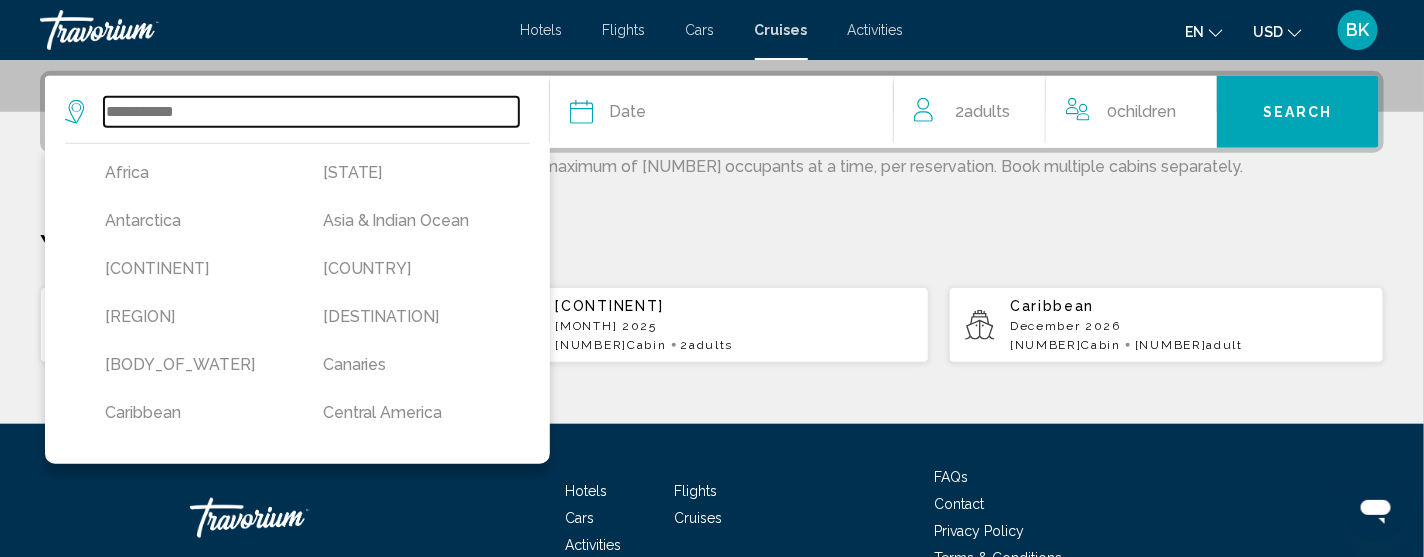 scroll, scrollTop: 493, scrollLeft: 0, axis: vertical 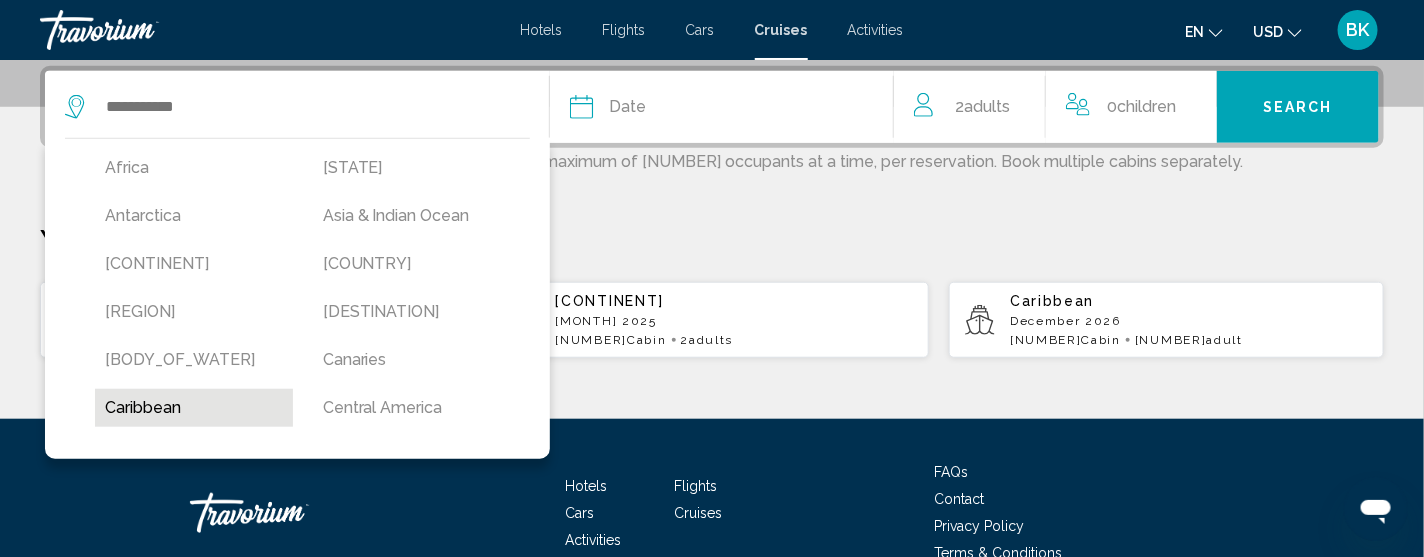 click on "Caribbean" at bounding box center (194, 168) 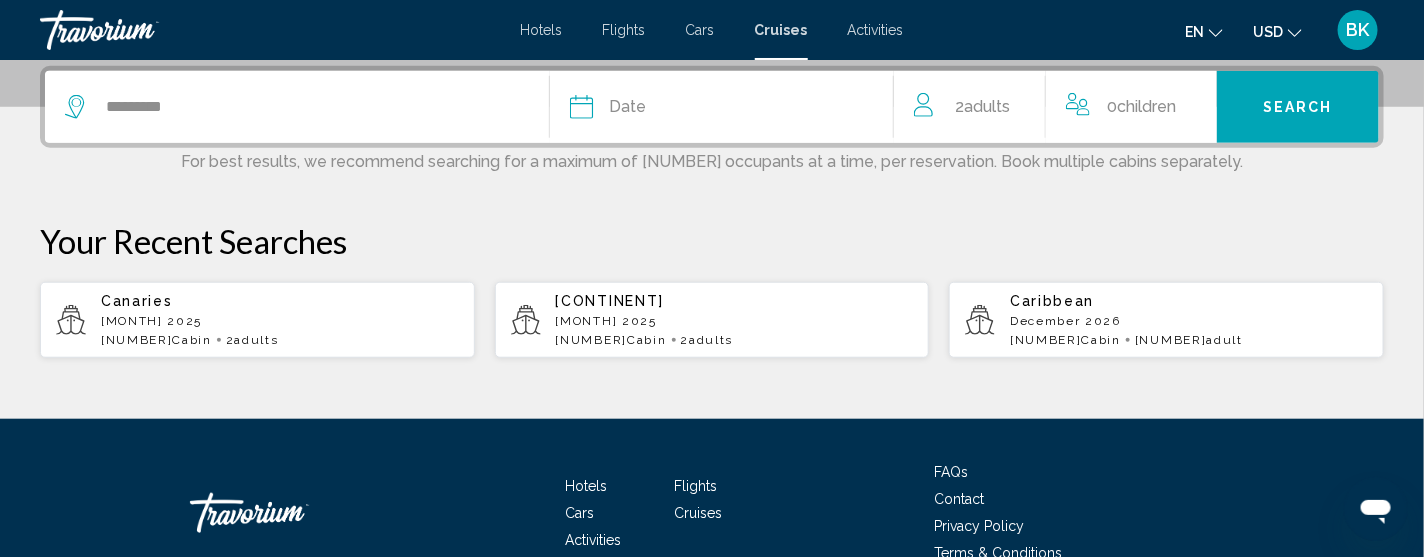 click on "Date" at bounding box center (721, 107) 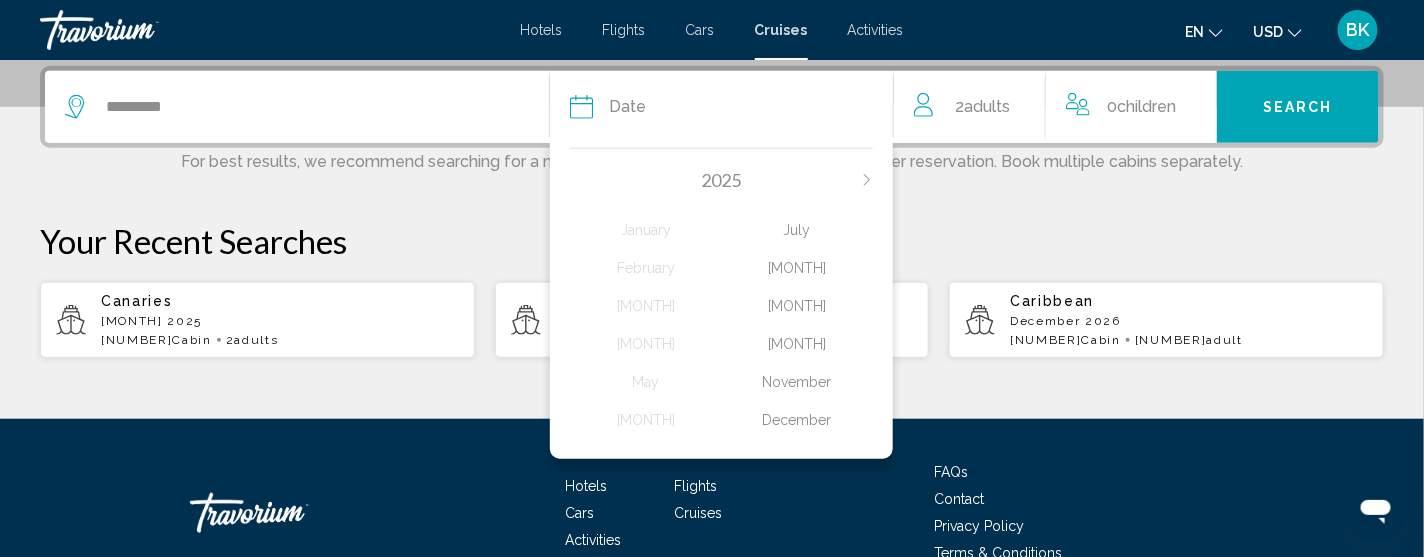 click on "[MONTH]" at bounding box center [645, 230] 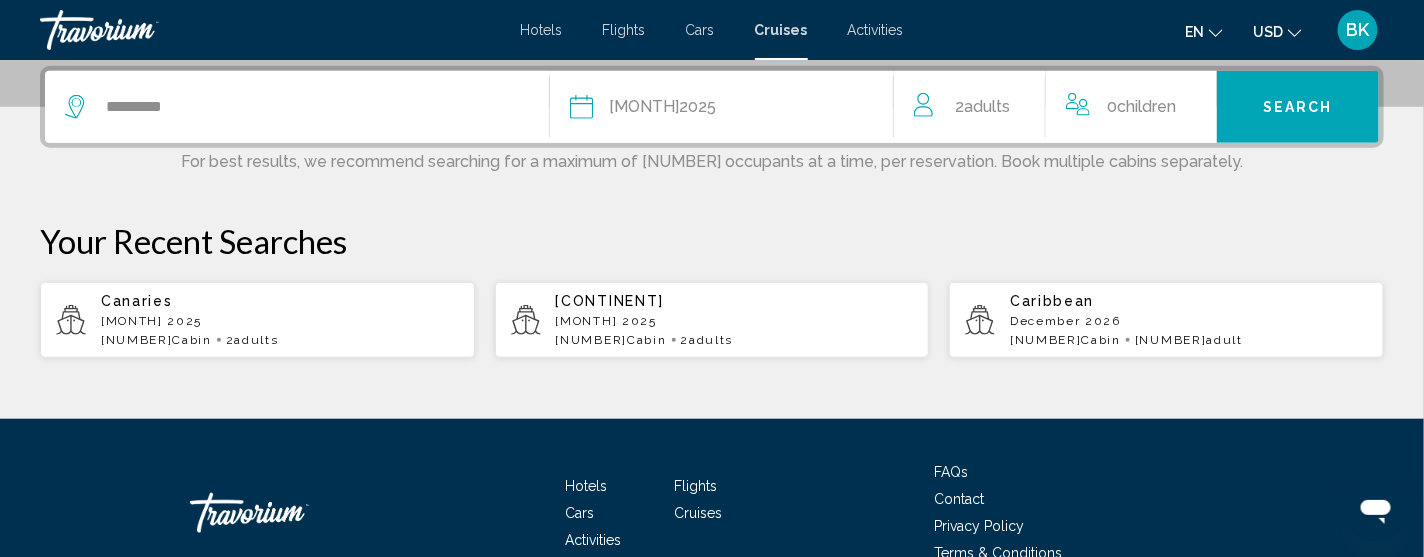 click on "Search" at bounding box center [1298, 108] 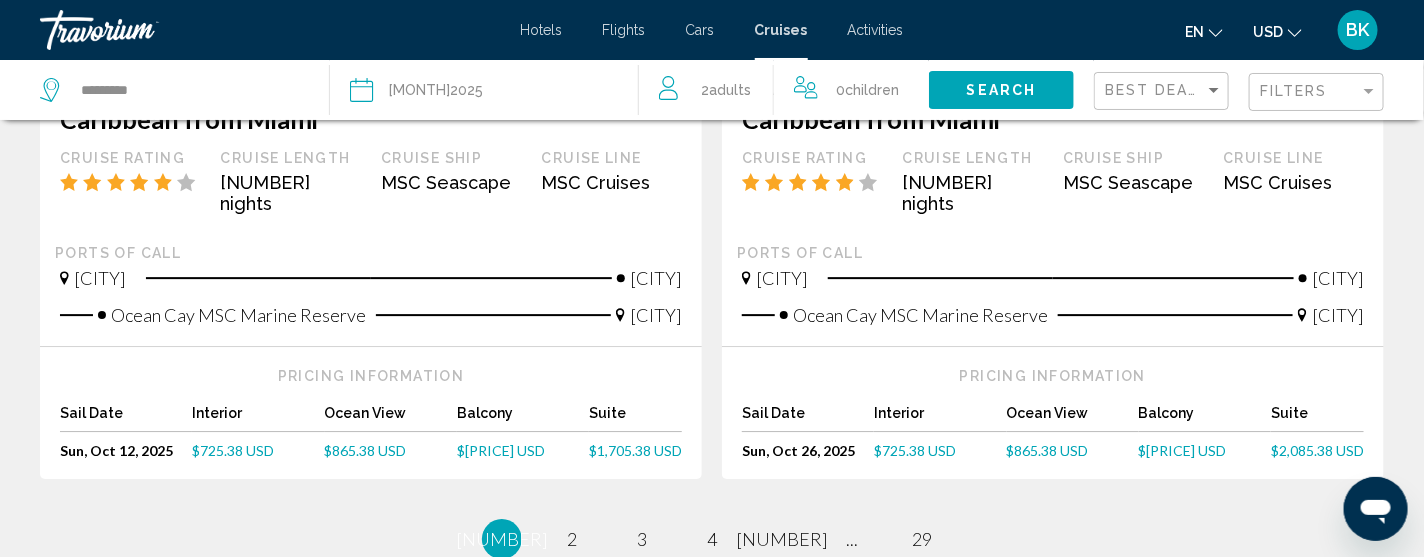 scroll, scrollTop: 2198, scrollLeft: 0, axis: vertical 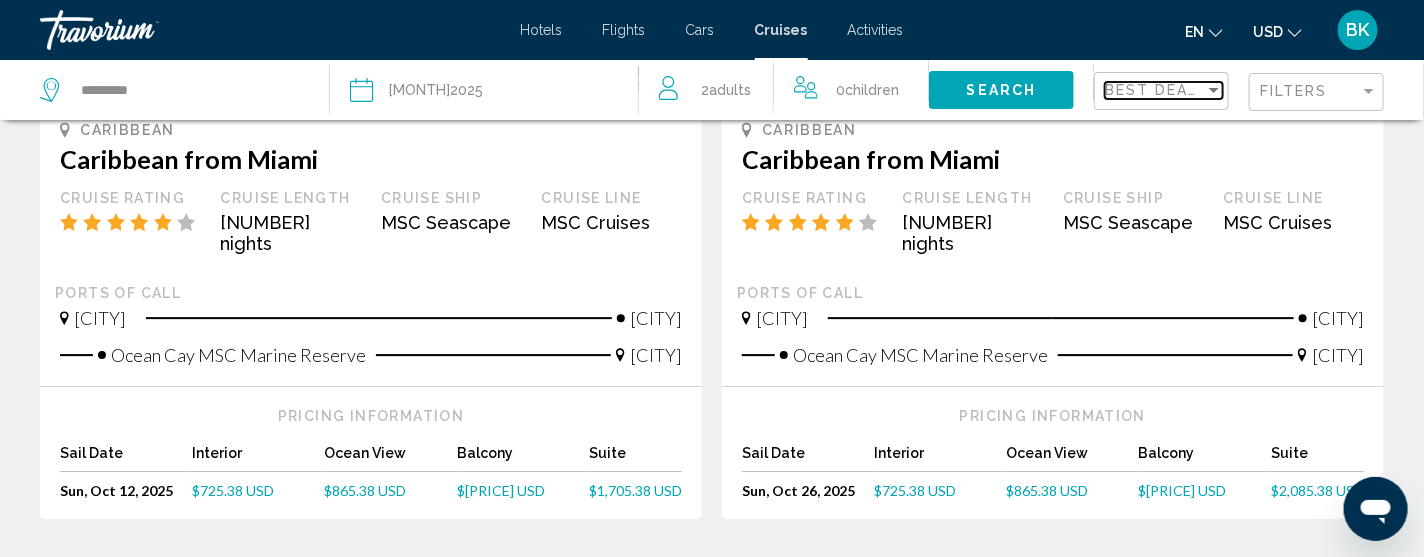 click at bounding box center (1214, 90) 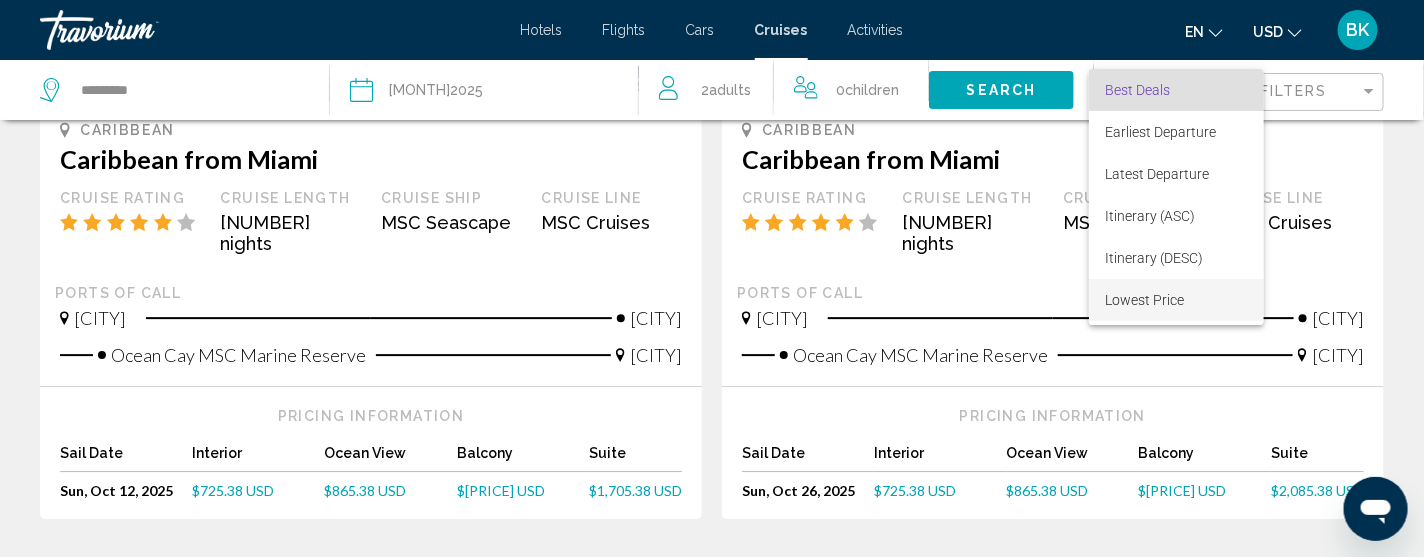 click on "Lowest Price" at bounding box center [1144, 300] 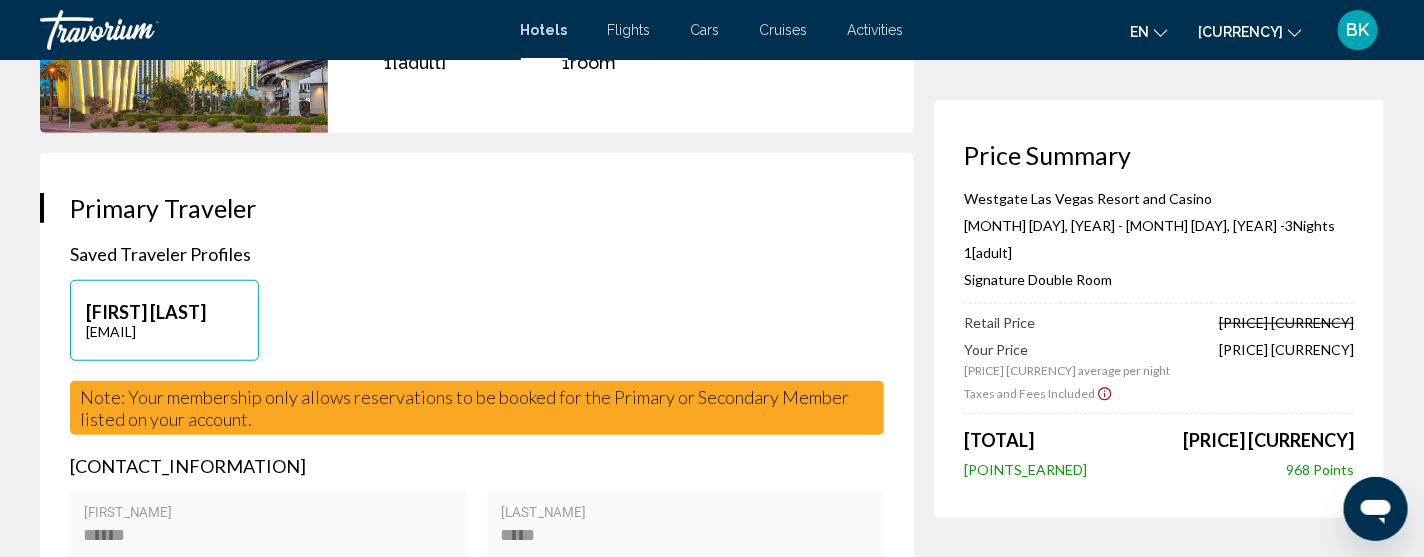 type 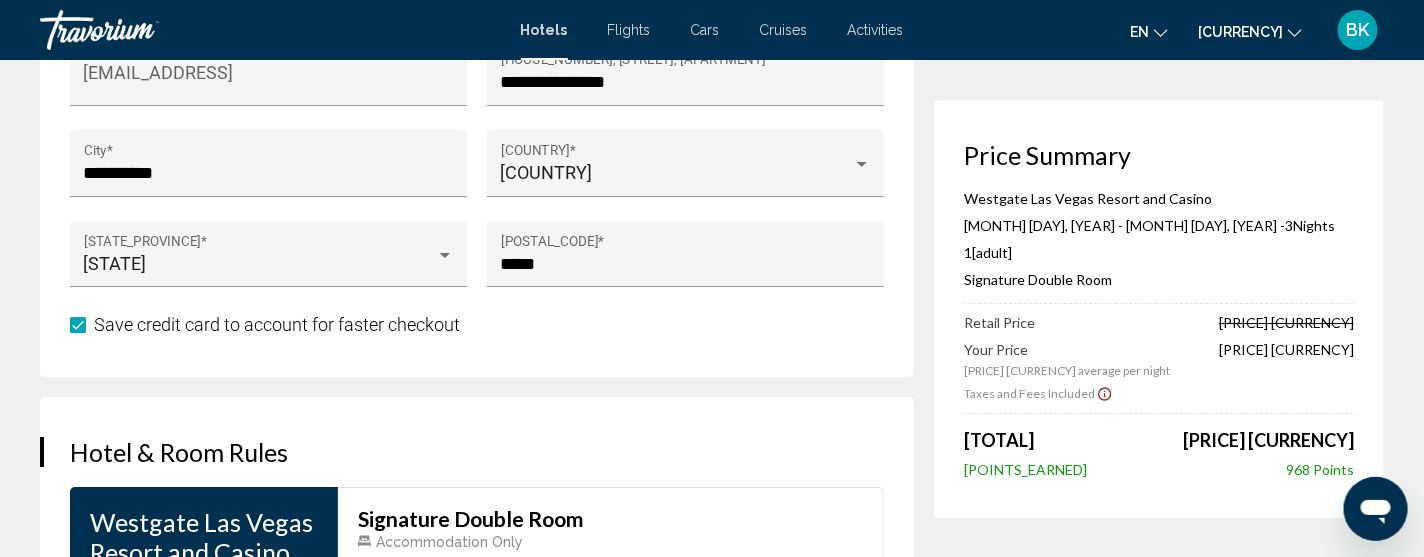 scroll, scrollTop: 2478, scrollLeft: 0, axis: vertical 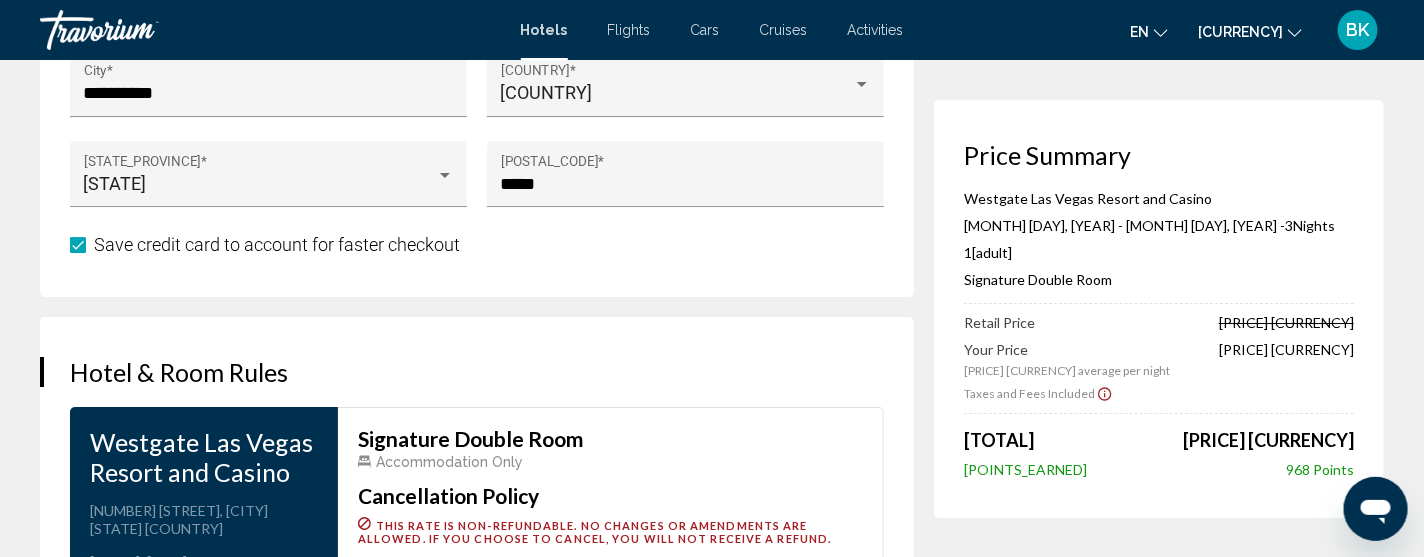 click on "BK" at bounding box center [1358, 30] 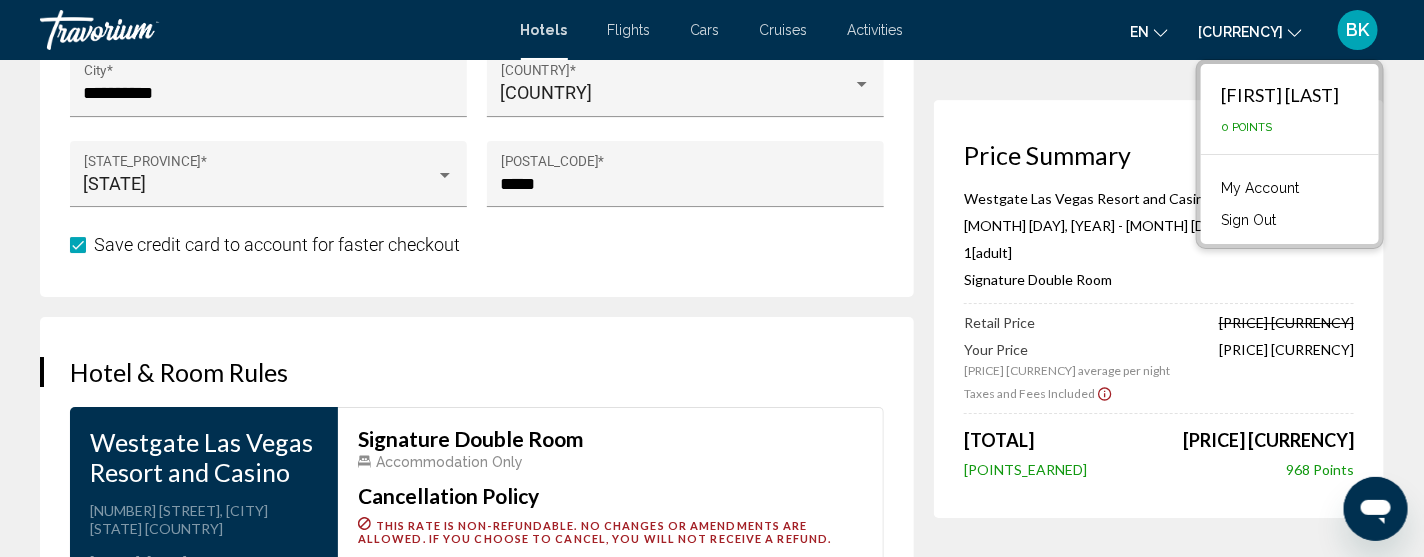 click on "Sign Out" at bounding box center (1248, 220) 